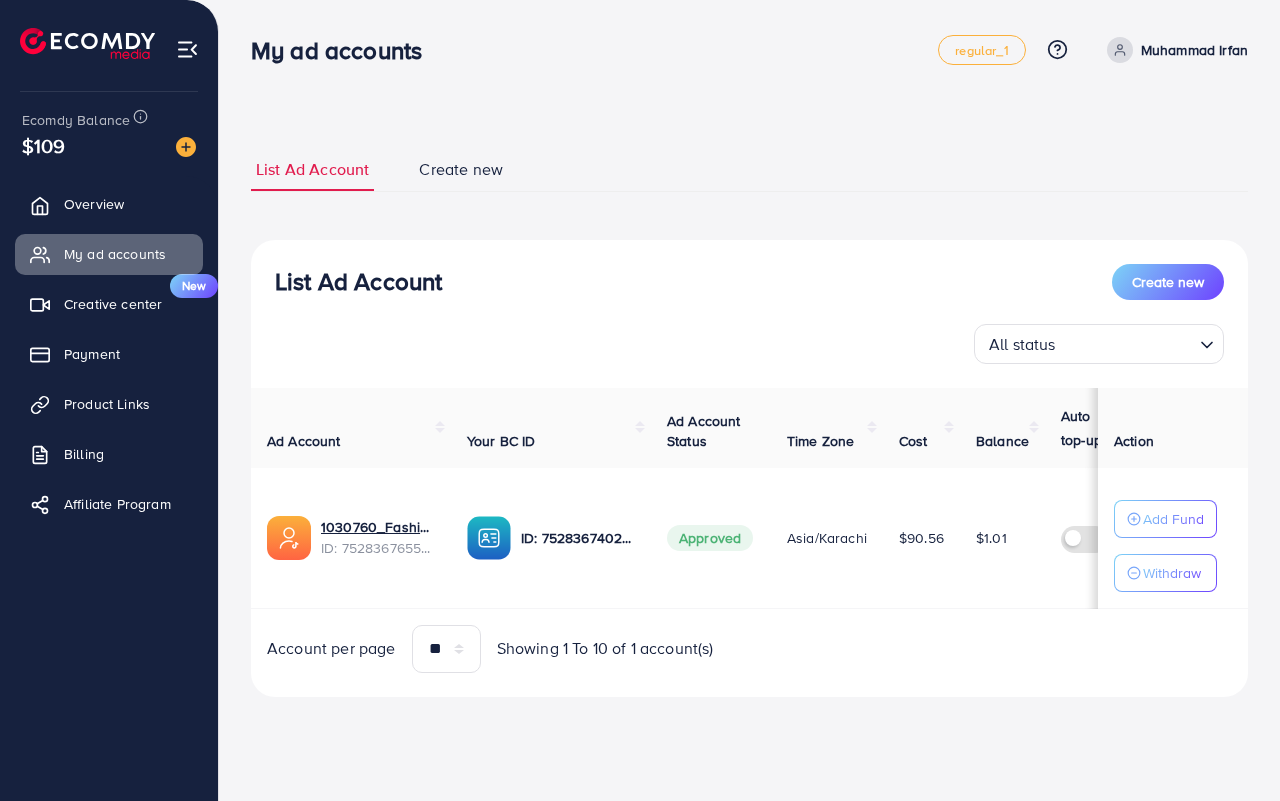 scroll, scrollTop: 0, scrollLeft: 0, axis: both 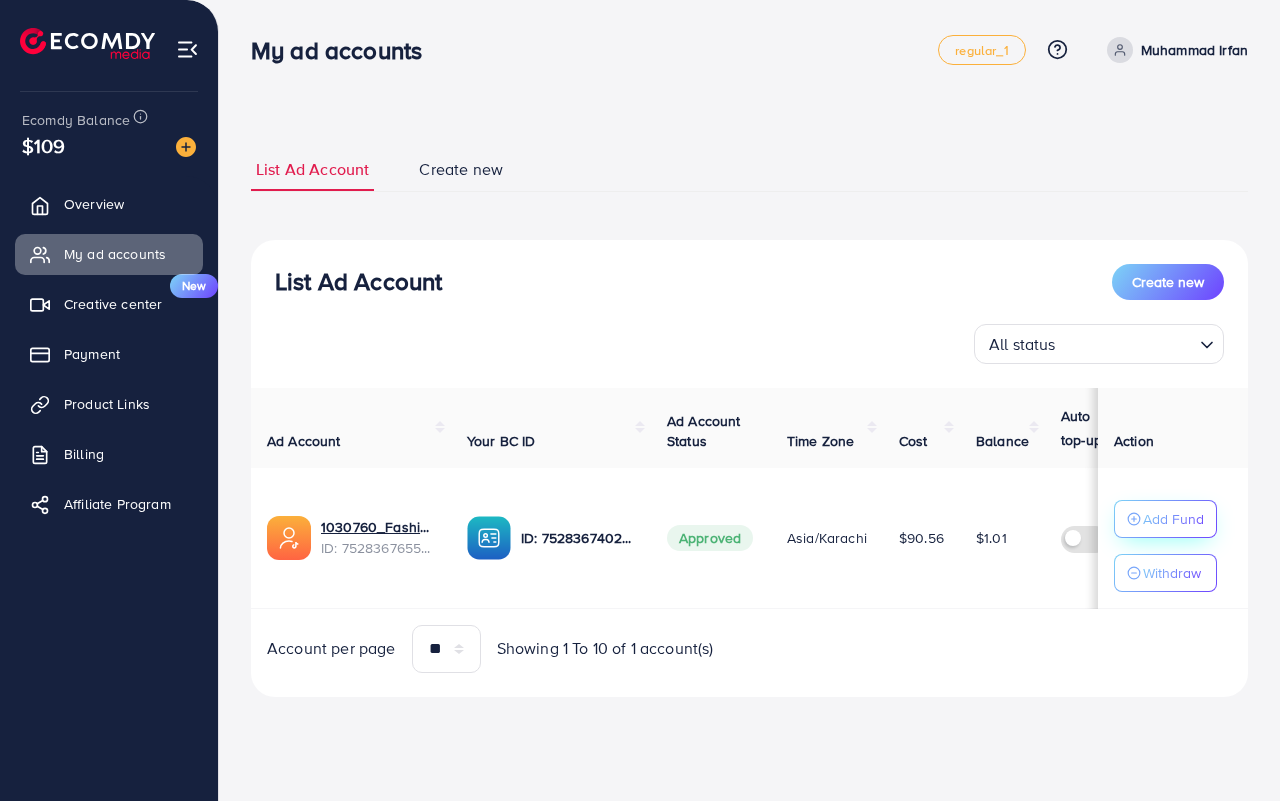click on "Add Fund" at bounding box center [1173, 519] 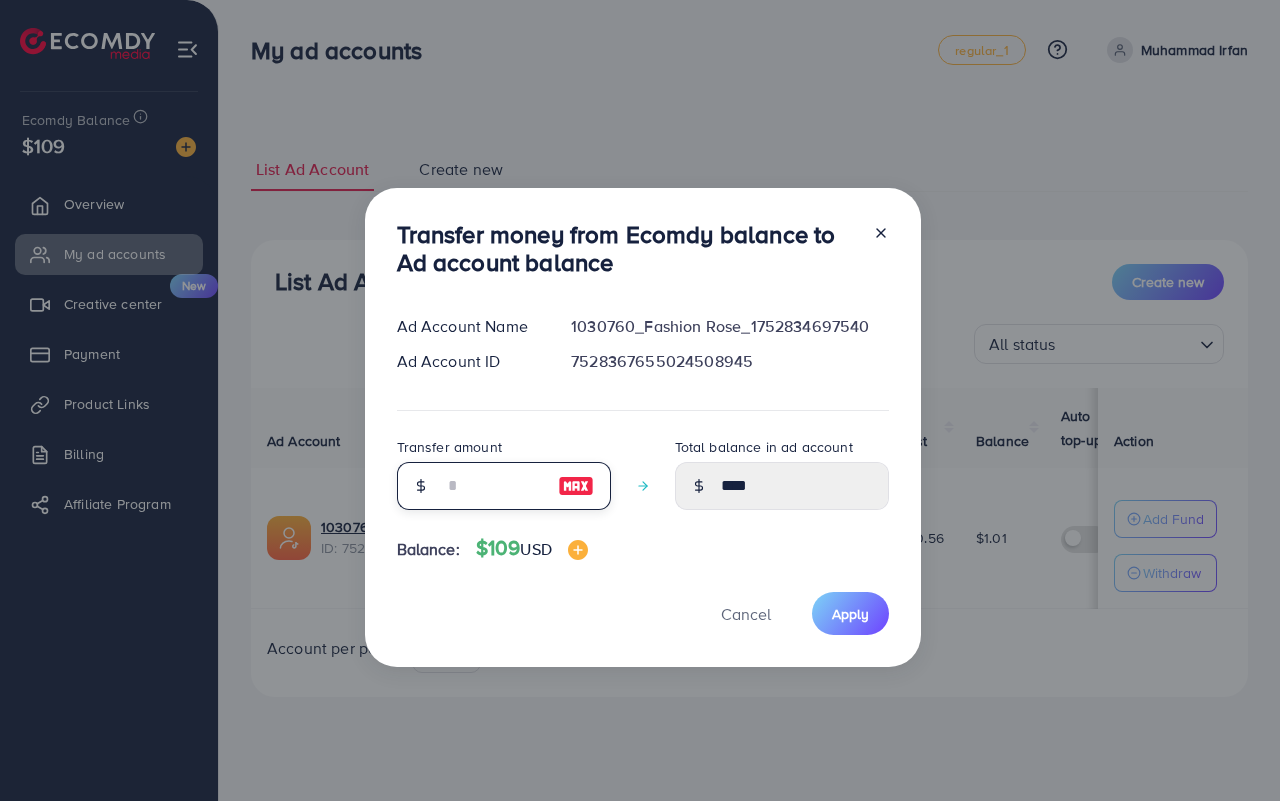 click at bounding box center [493, 486] 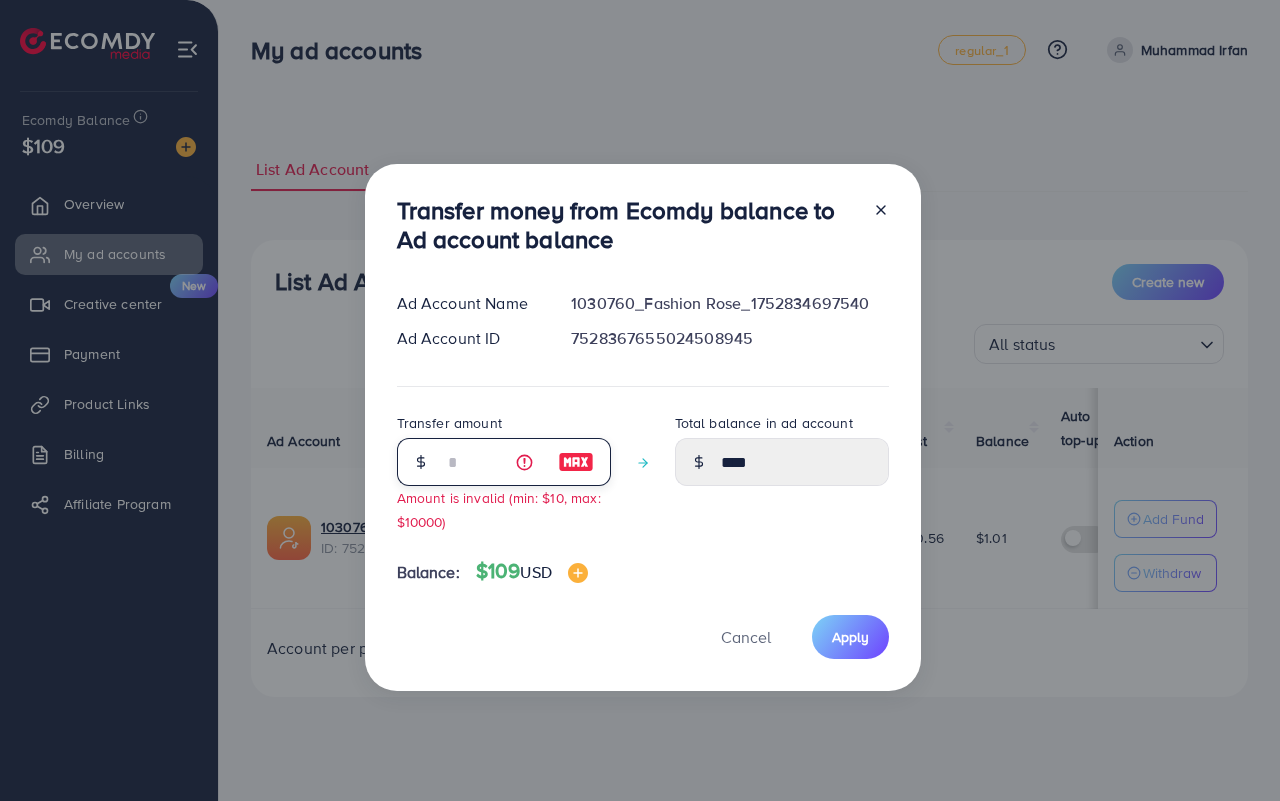 type on "**" 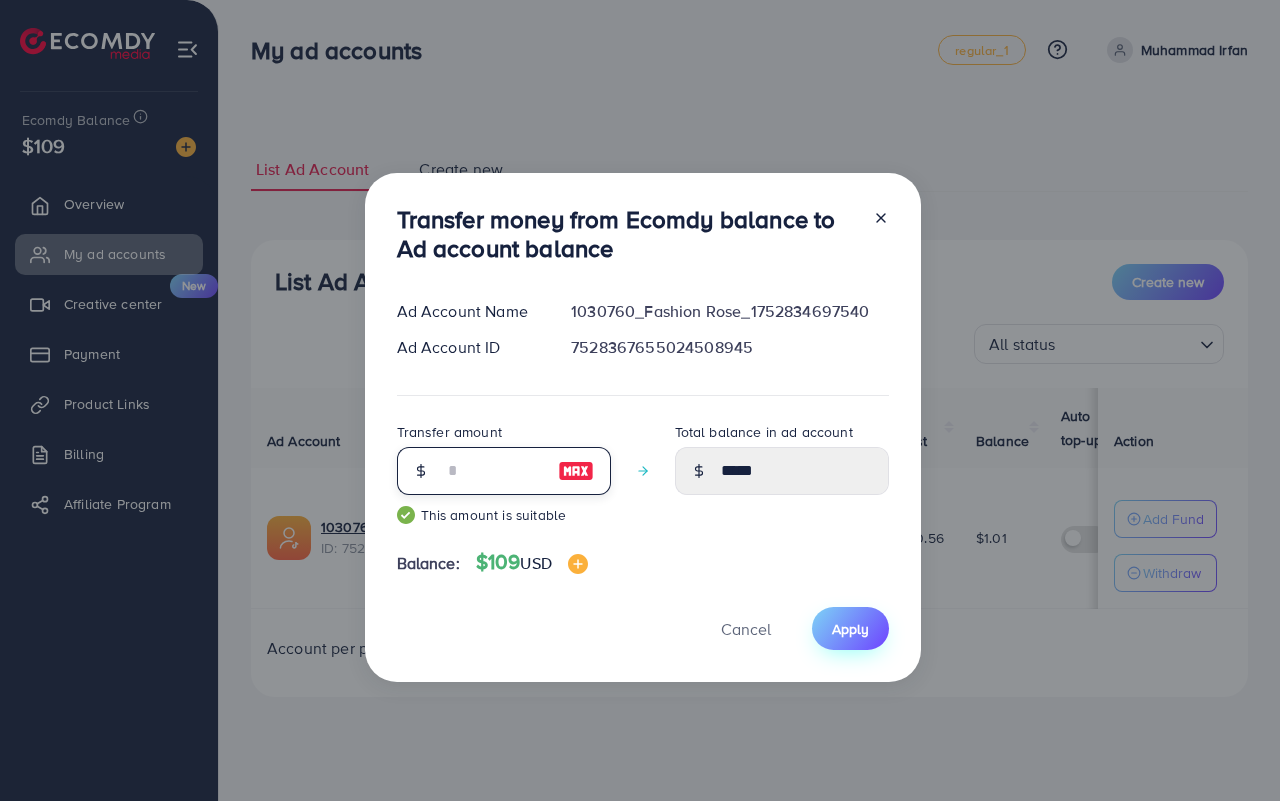 type on "**" 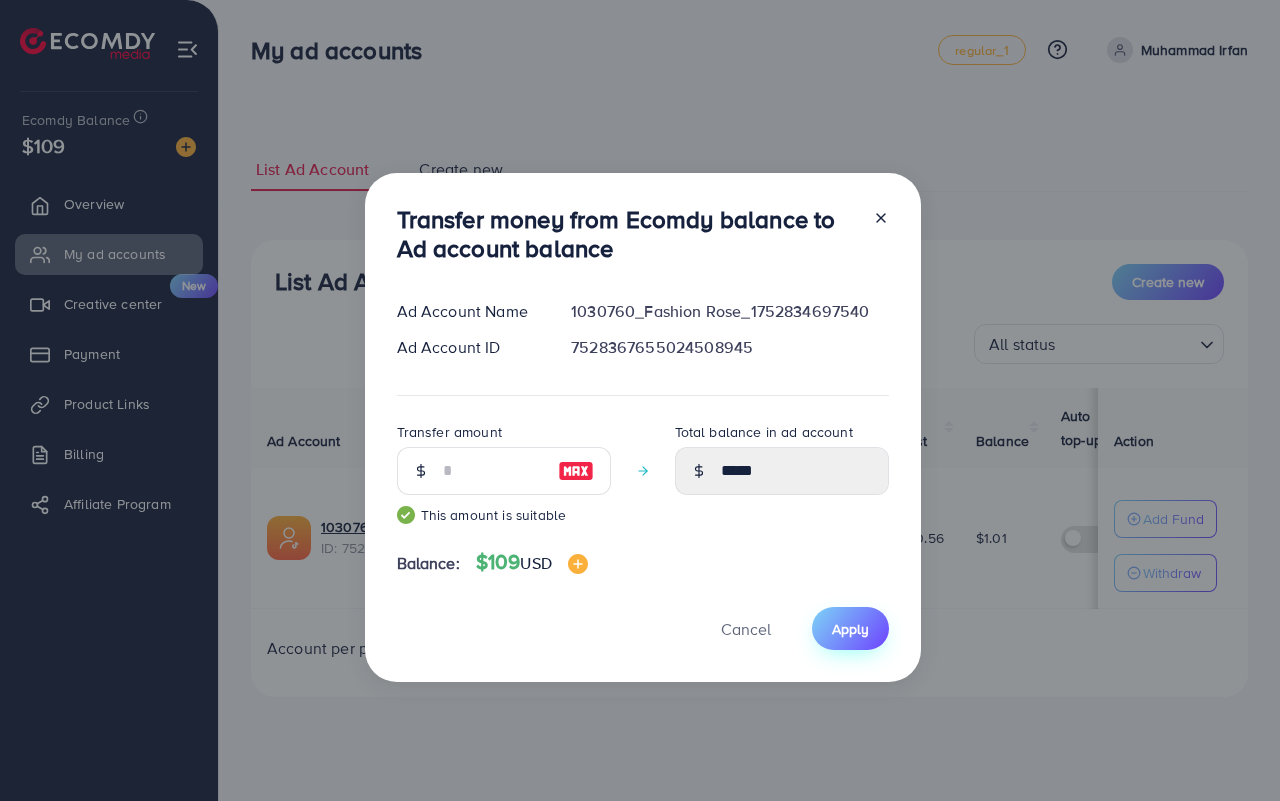 click on "Apply" at bounding box center [850, 629] 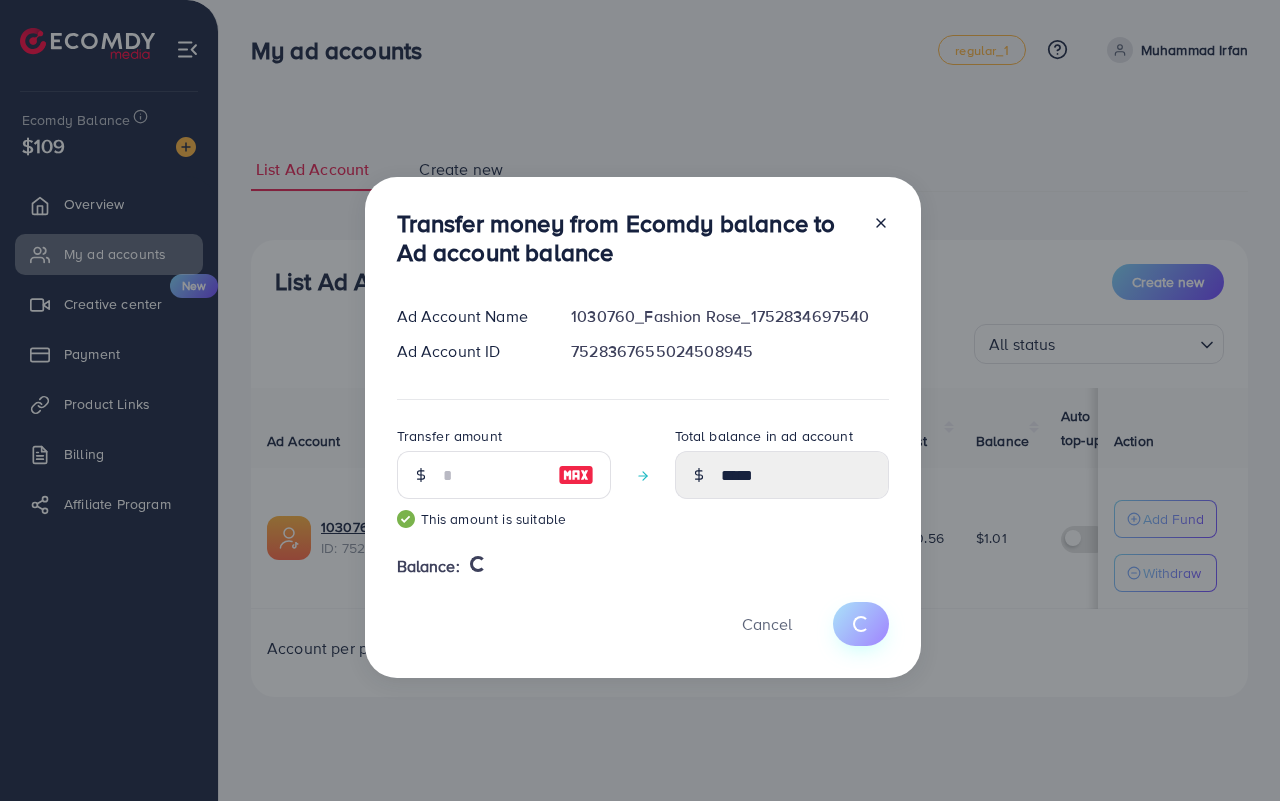 type 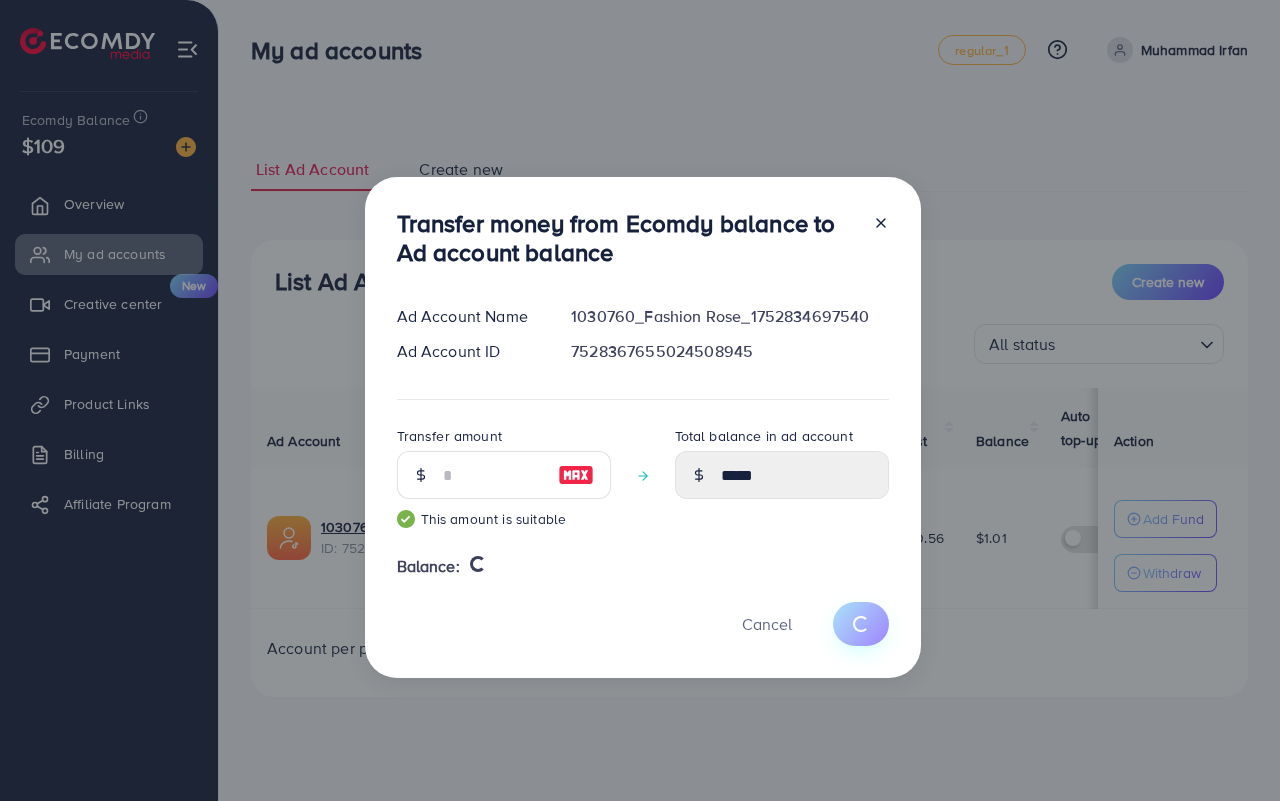 type on "****" 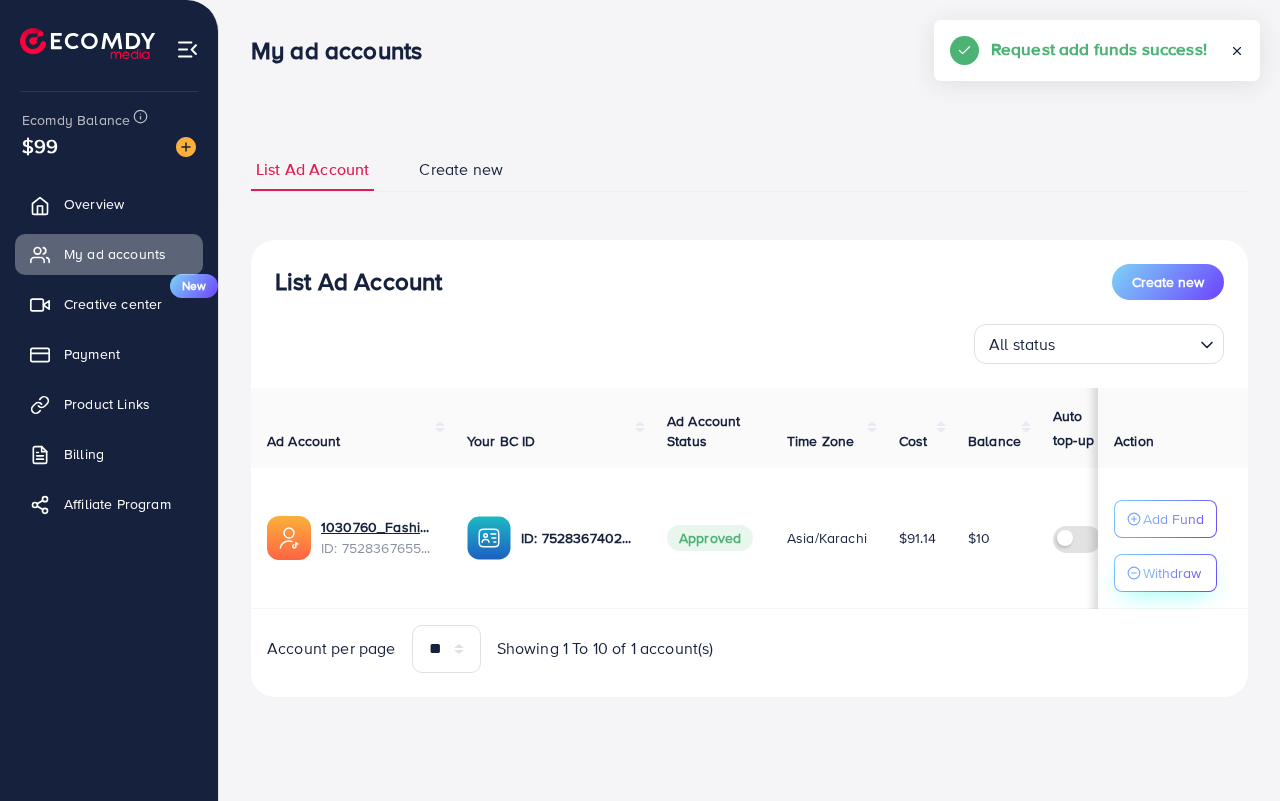 click on "Withdraw" at bounding box center (1172, 573) 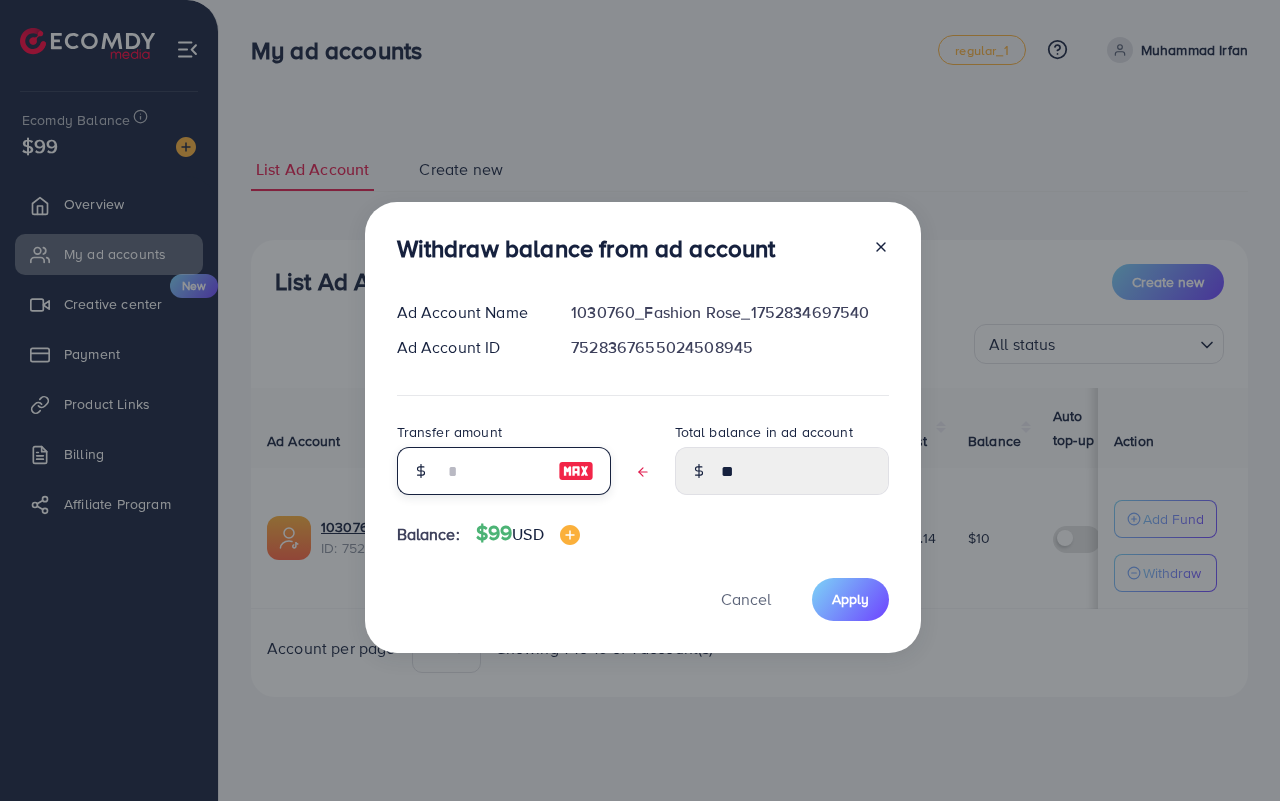 click at bounding box center [493, 471] 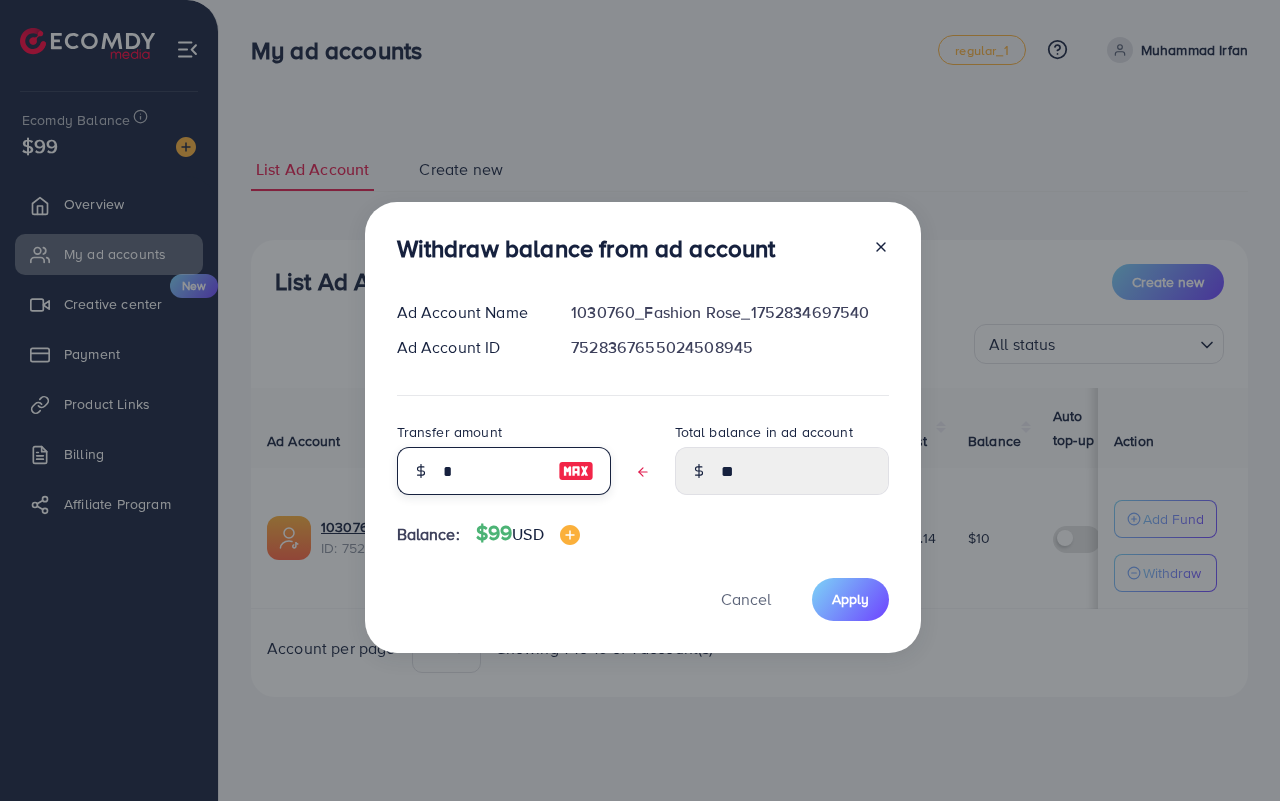 type on "****" 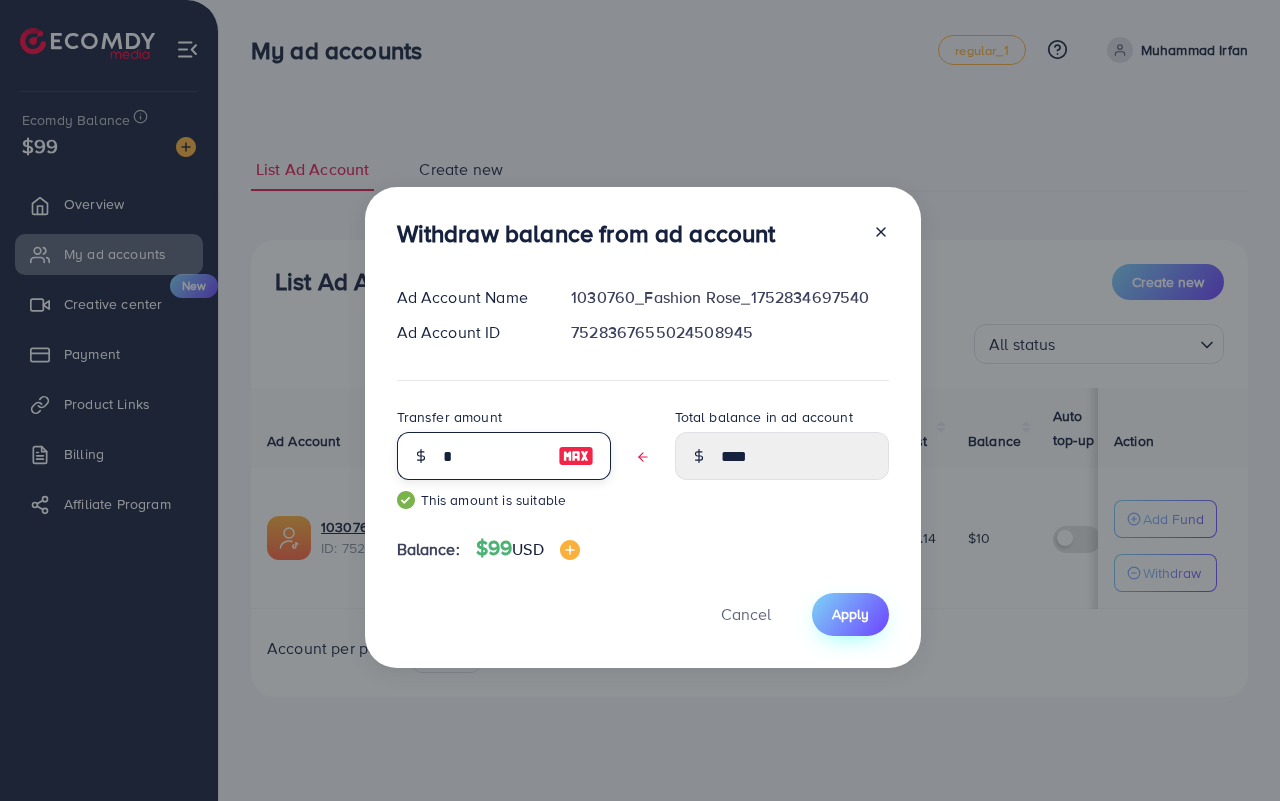 type on "*" 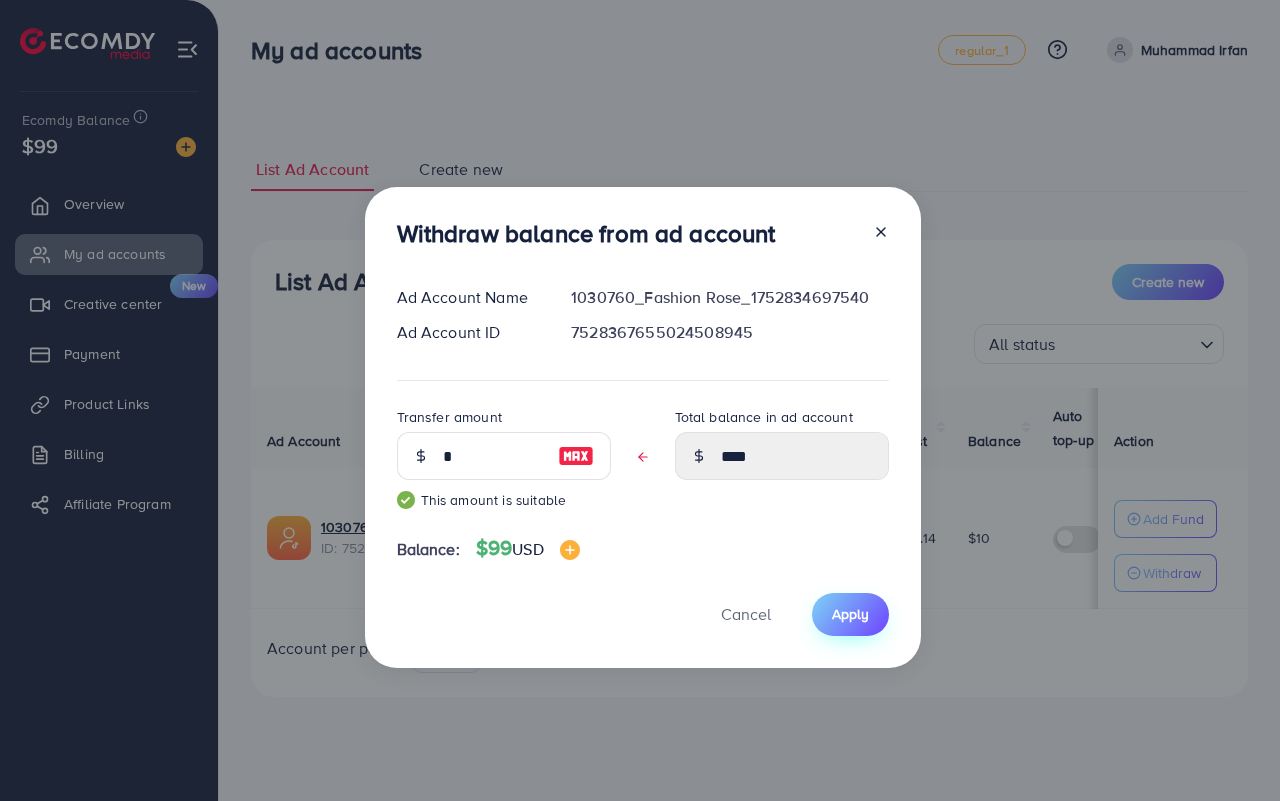 click on "Apply" at bounding box center [850, 614] 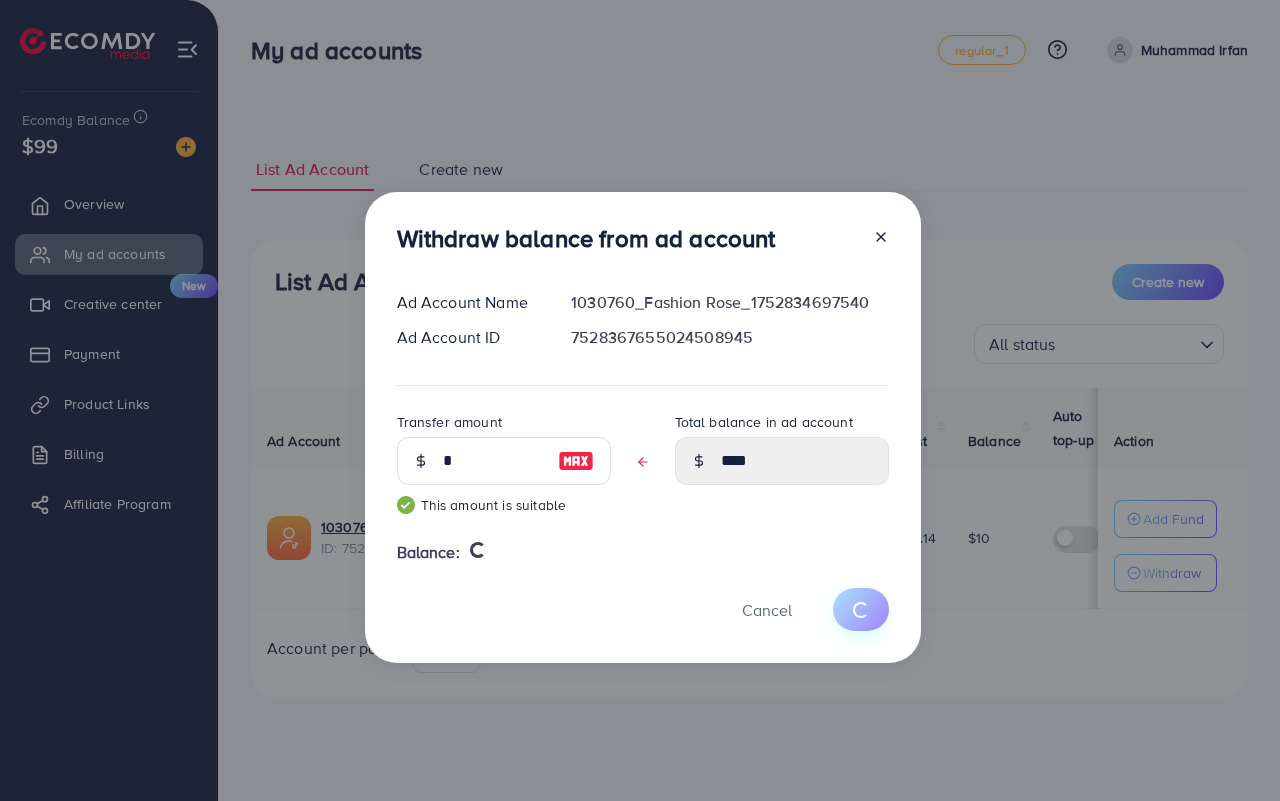 type 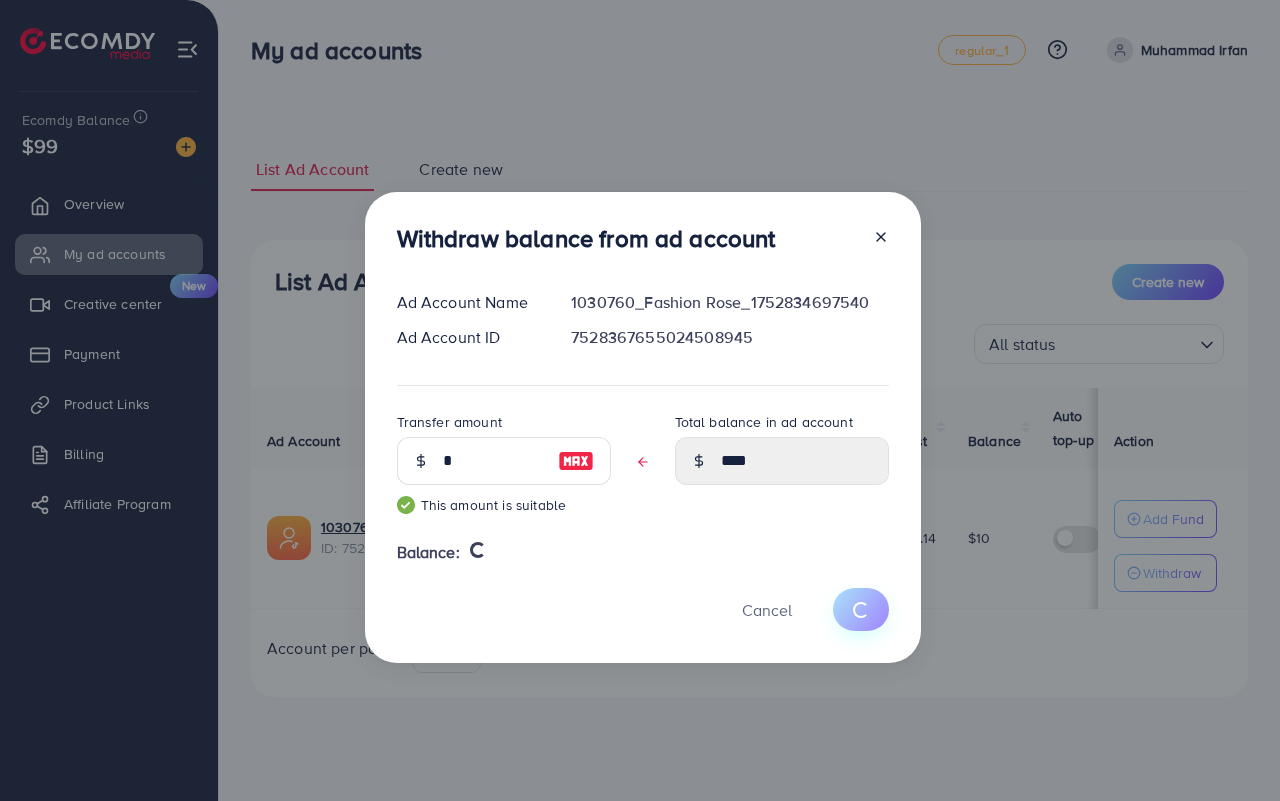 type on "**" 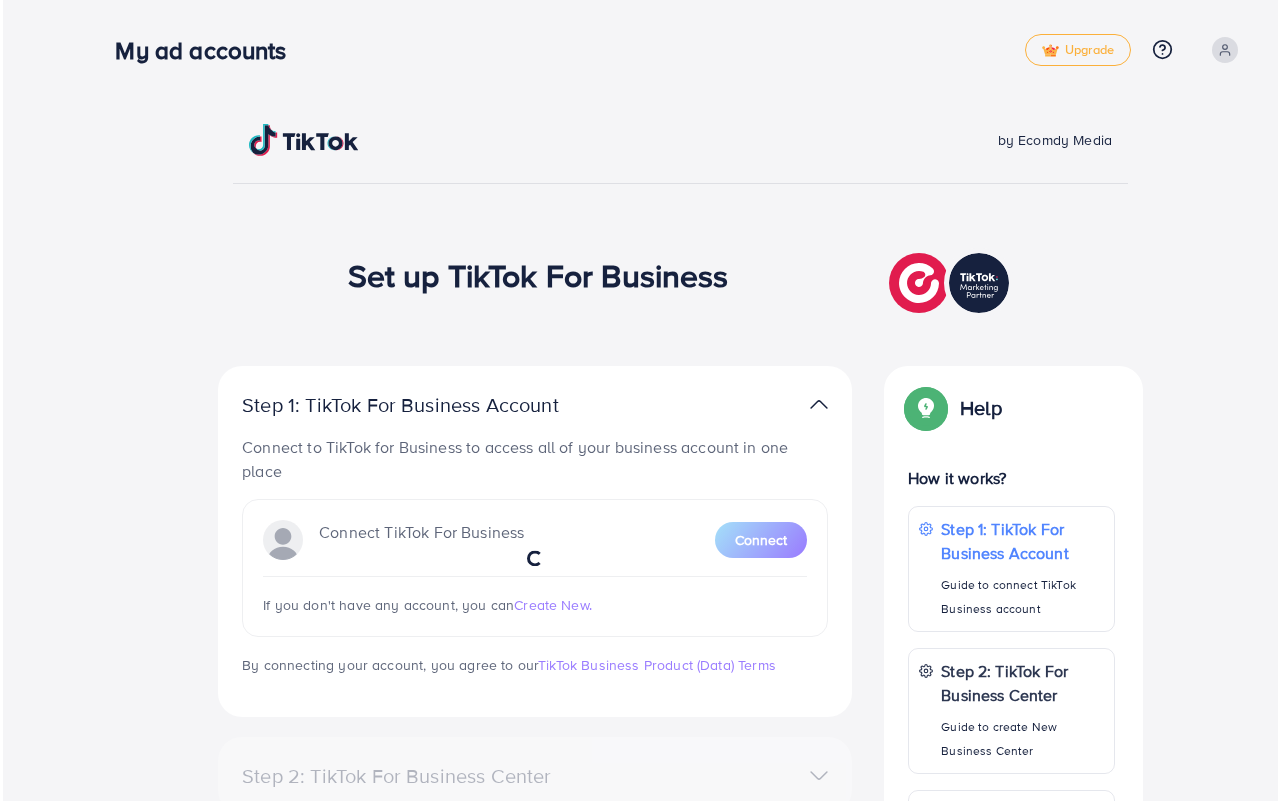 scroll, scrollTop: 0, scrollLeft: 0, axis: both 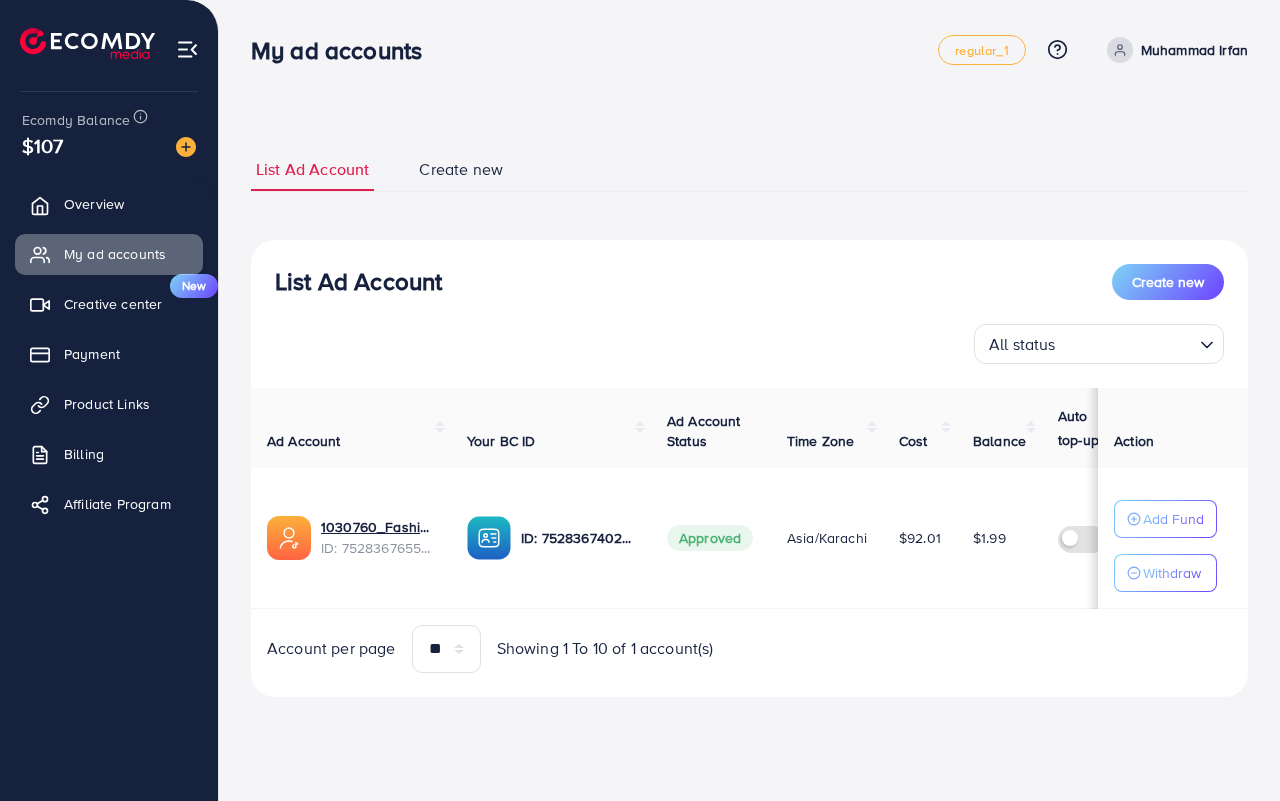 click on "All status
Loading..." at bounding box center [749, 344] 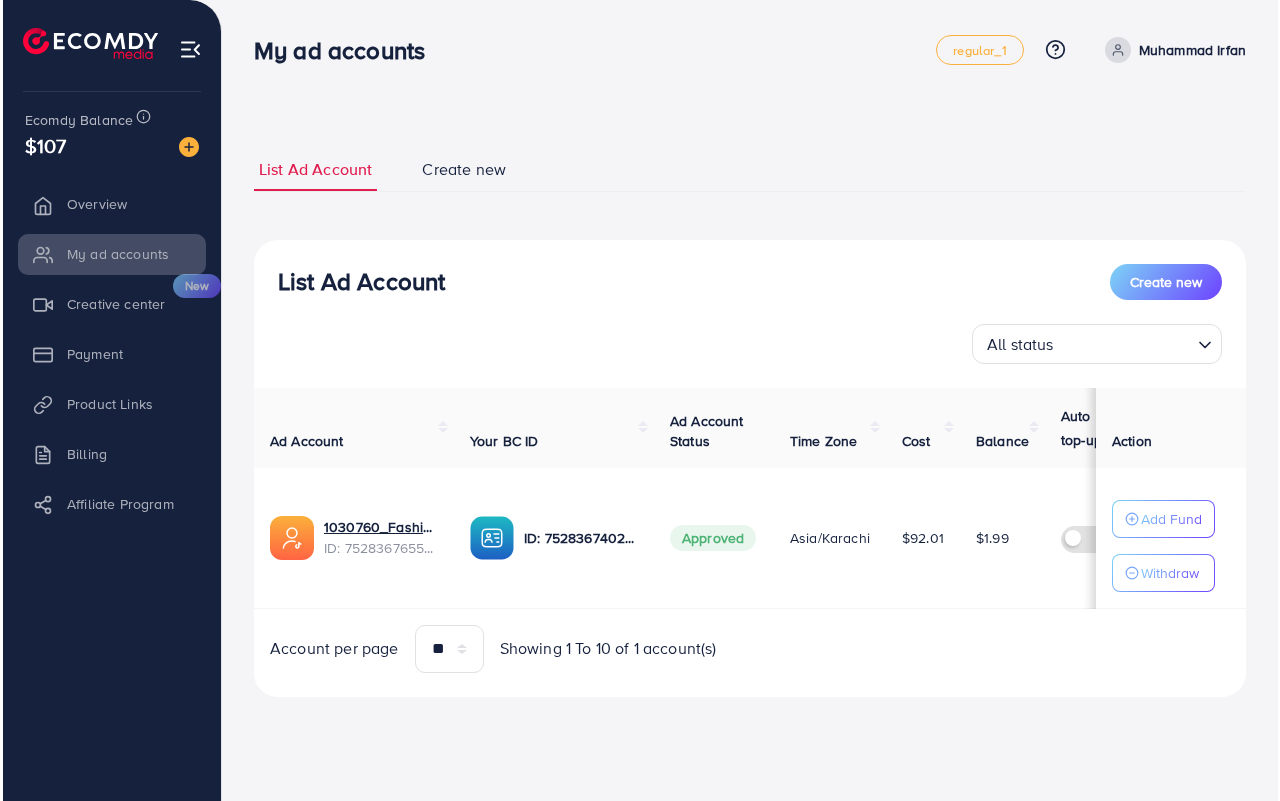 scroll, scrollTop: 0, scrollLeft: 0, axis: both 